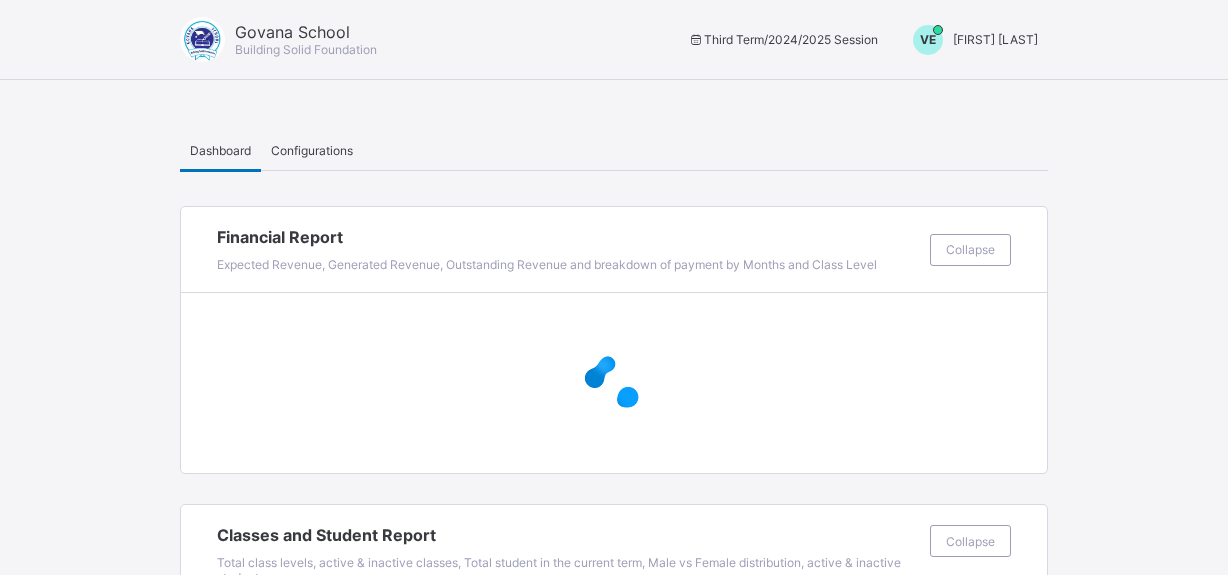 scroll, scrollTop: 0, scrollLeft: 0, axis: both 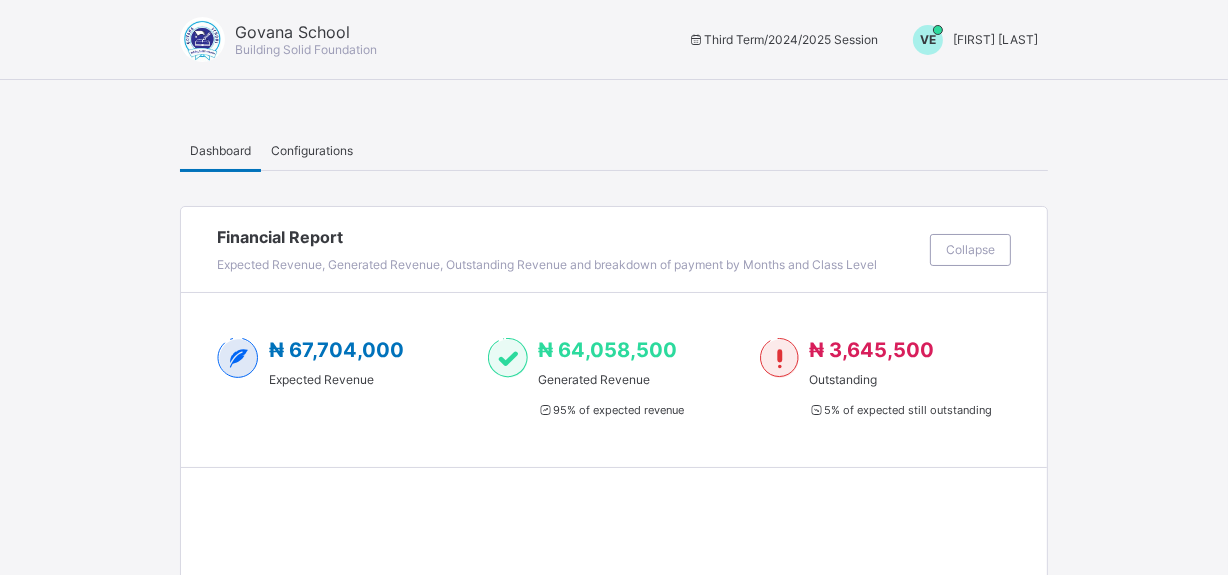 click on "Vivian Ekwuno" at bounding box center (995, 39) 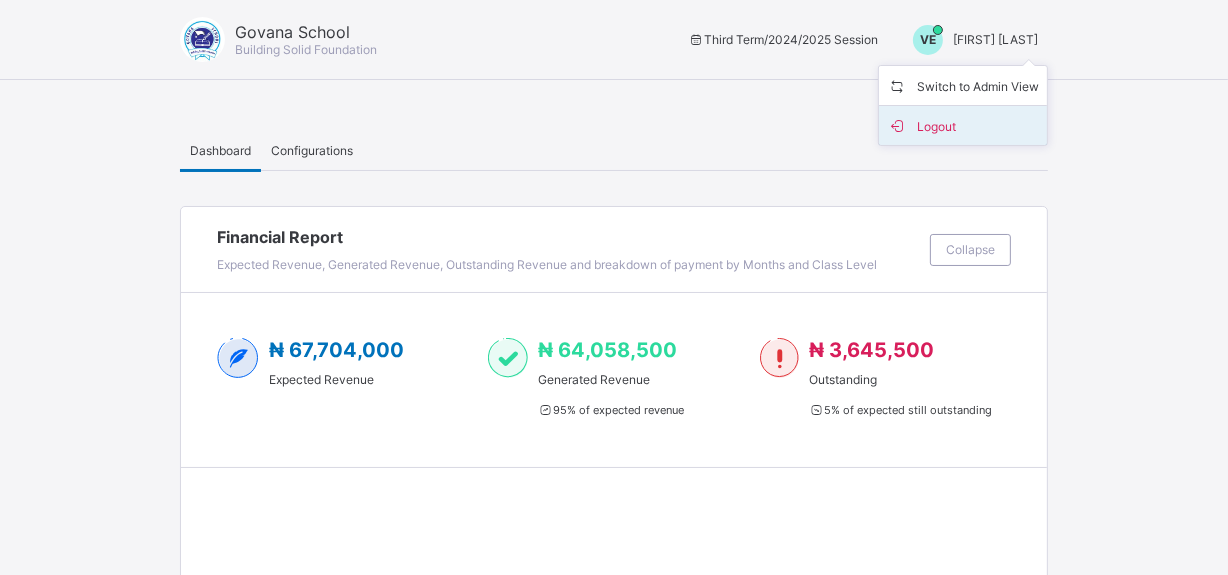 click on "Logout" at bounding box center [963, 125] 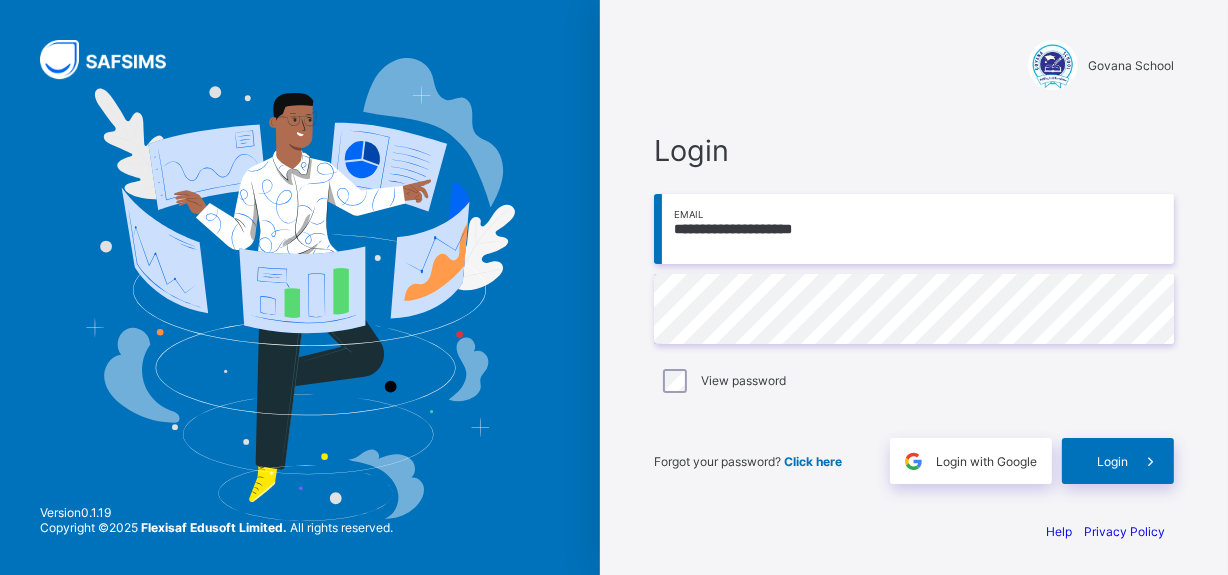 click on "**********" at bounding box center [914, 229] 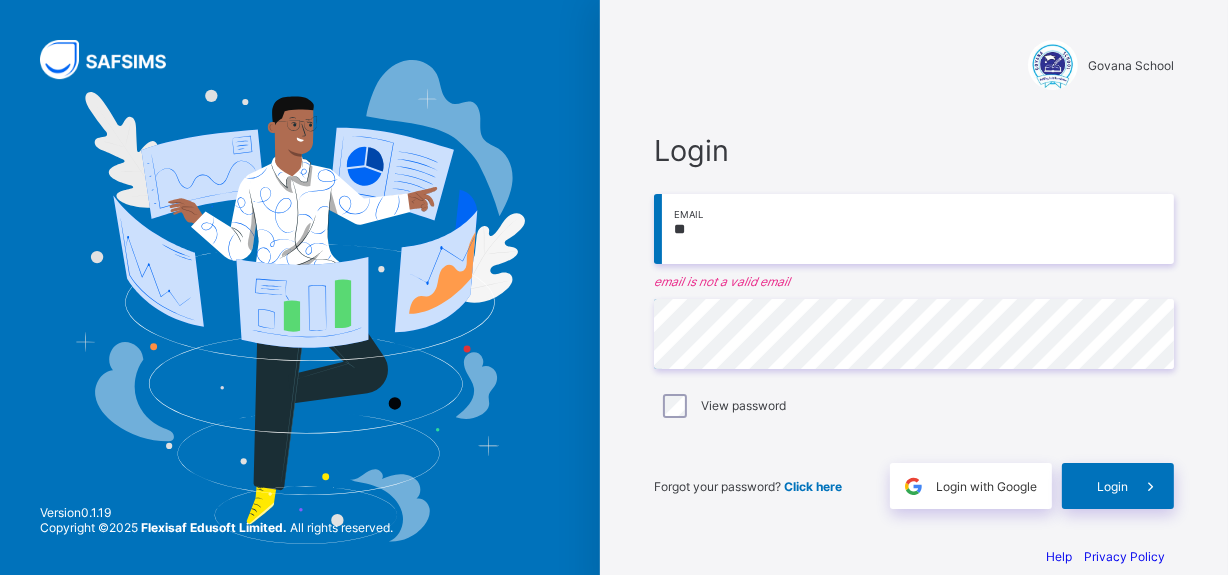 type on "*" 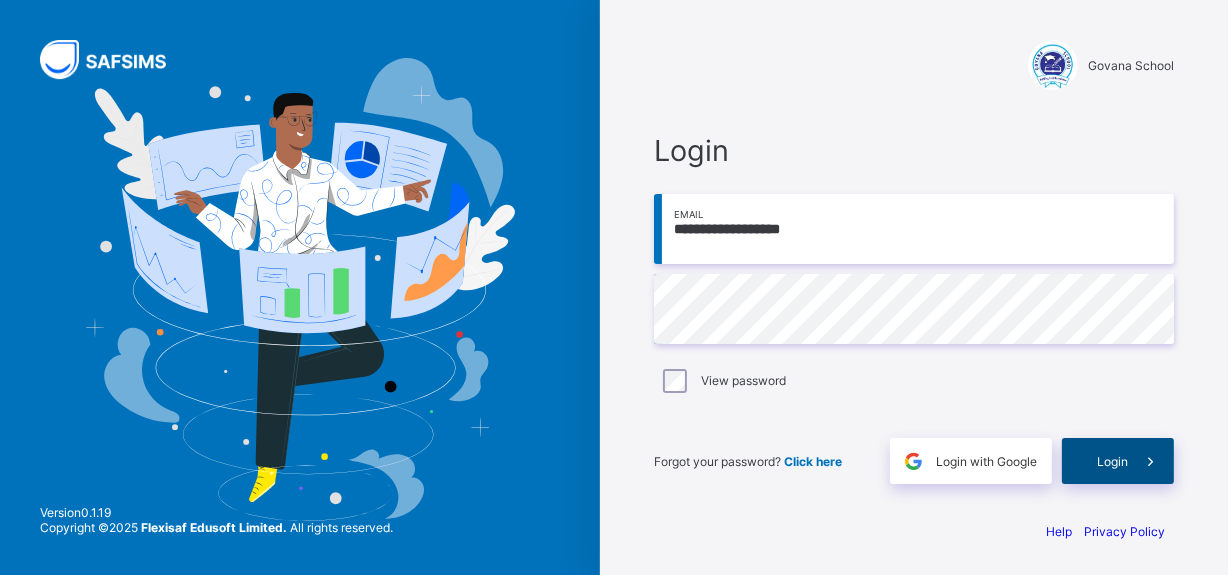 click on "Login" at bounding box center (1112, 461) 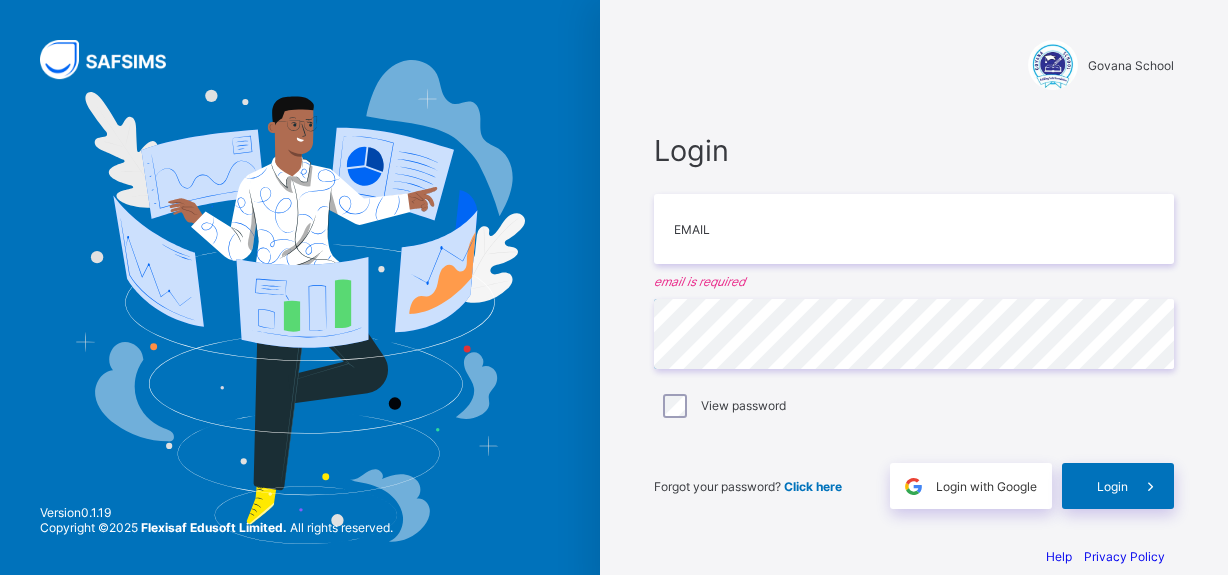 scroll, scrollTop: 0, scrollLeft: 0, axis: both 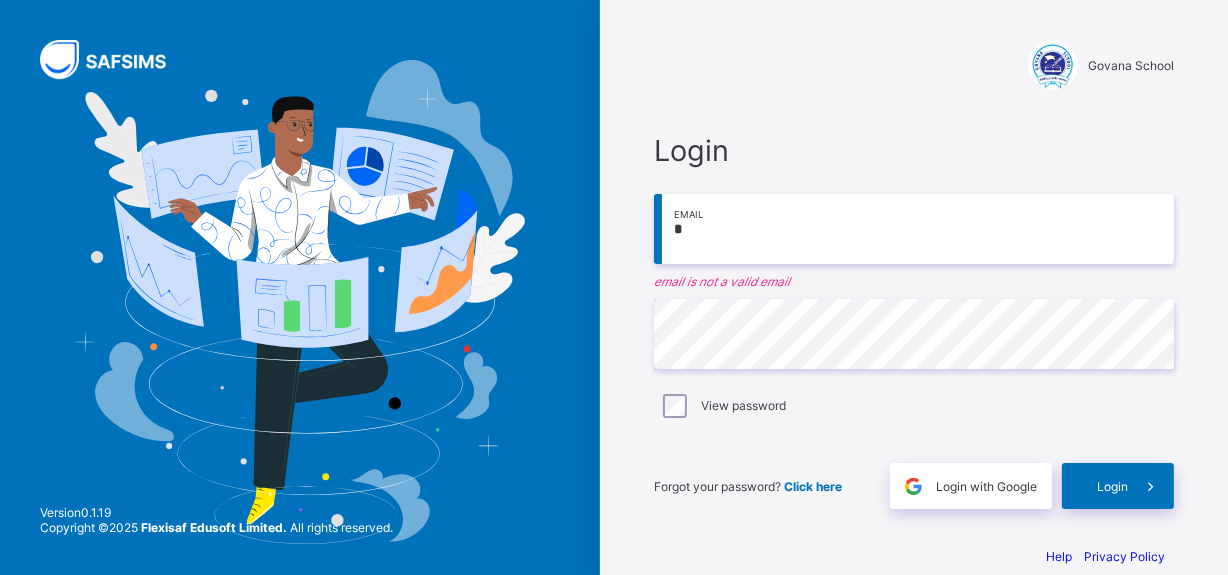 type on "**********" 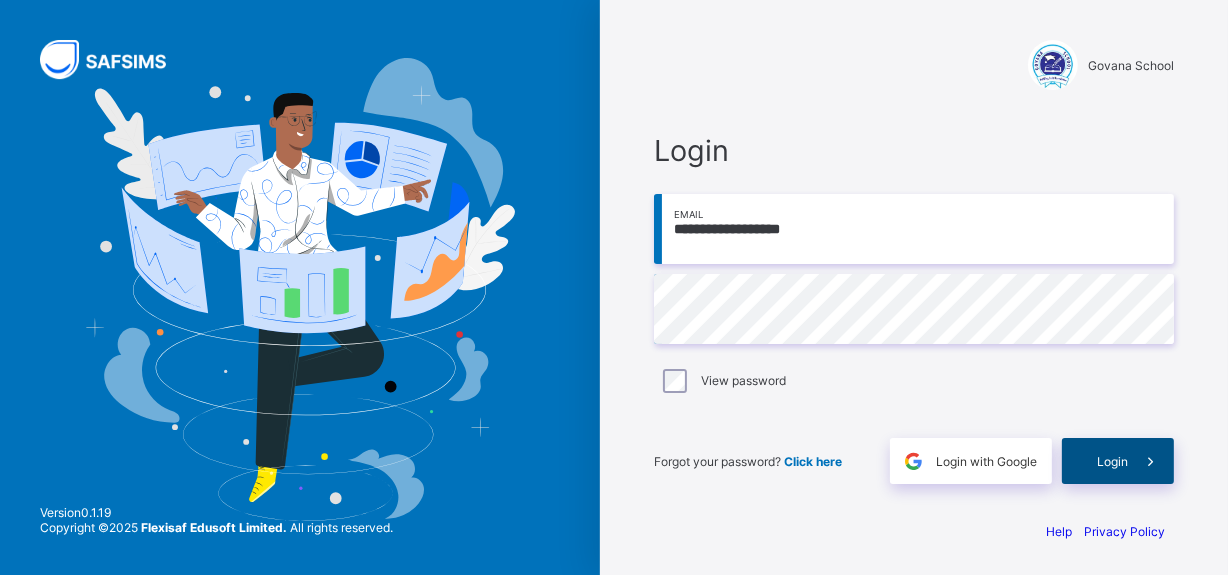 click on "Login" at bounding box center [1112, 461] 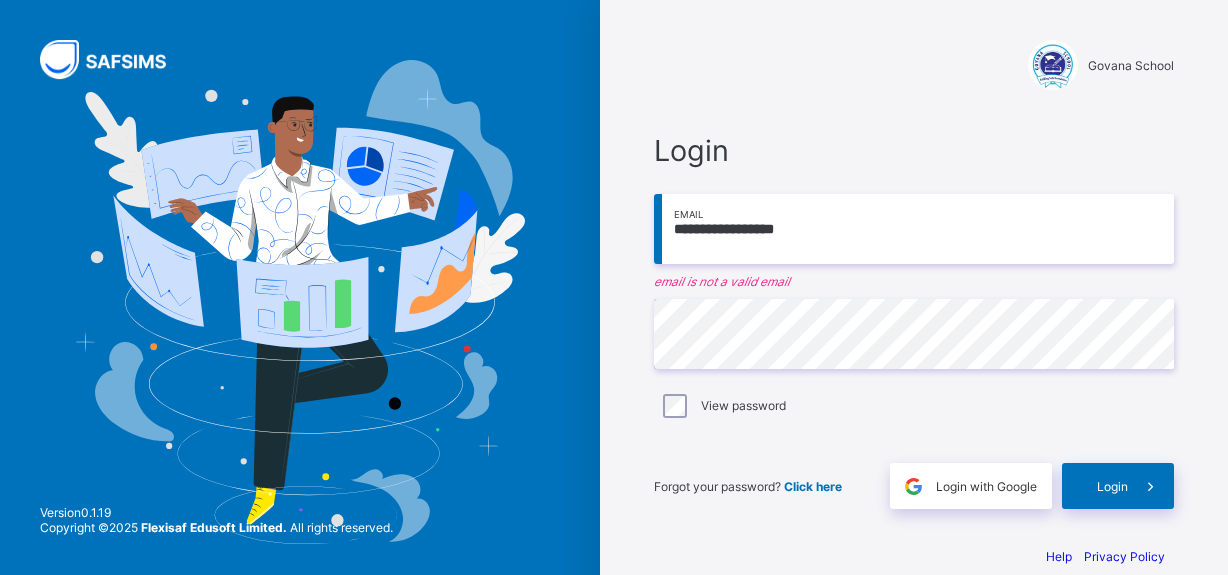 scroll, scrollTop: 0, scrollLeft: 0, axis: both 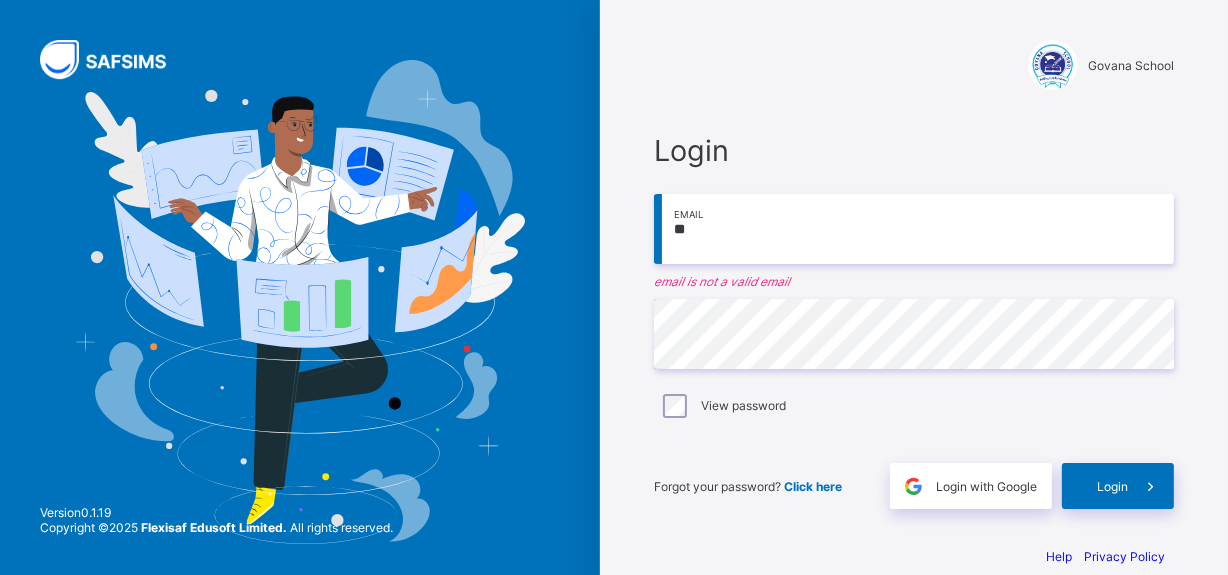 type on "*" 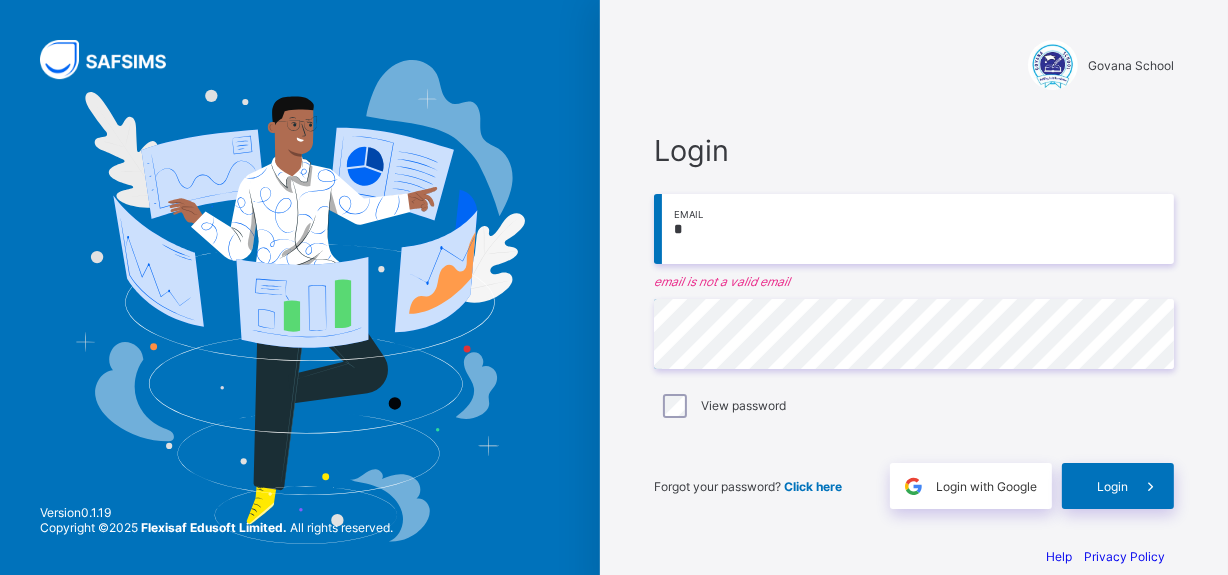 type on "**********" 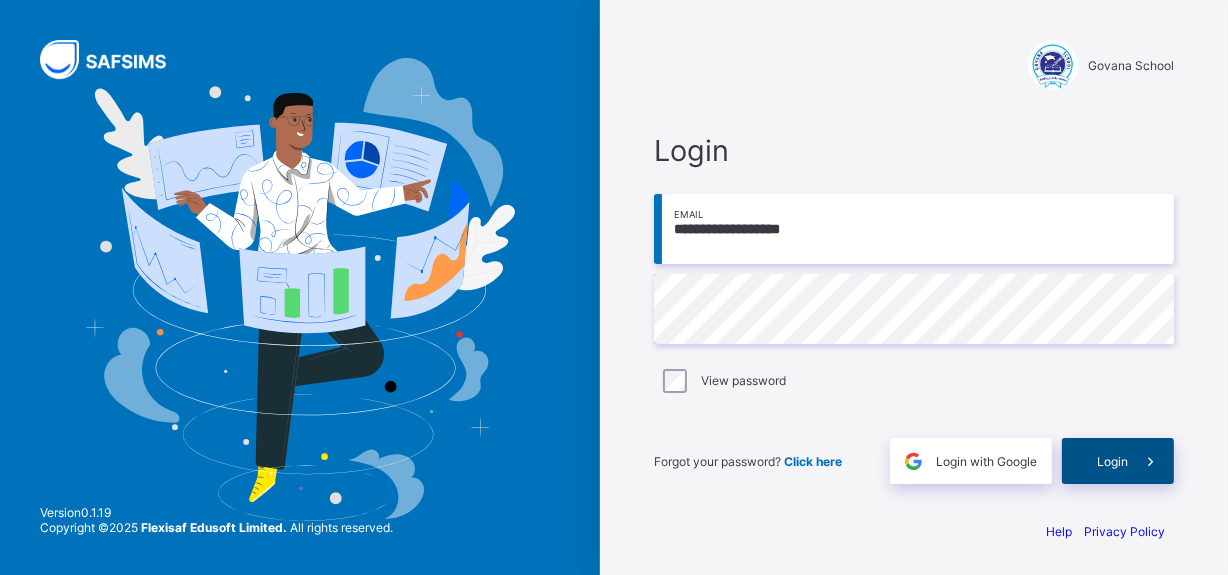 click on "Login" at bounding box center (1118, 461) 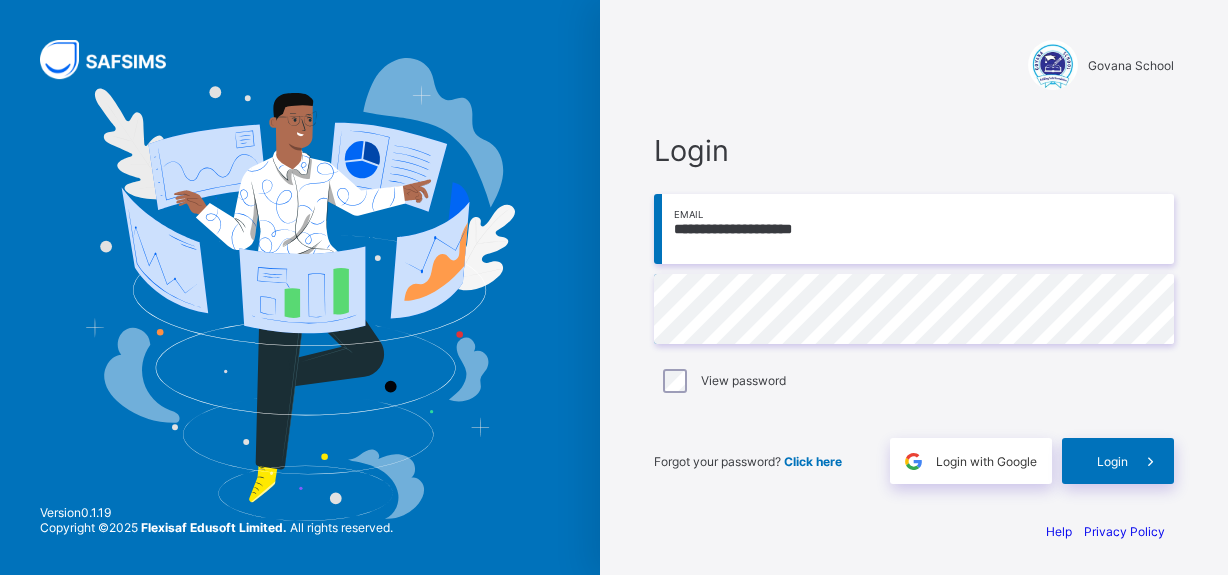 scroll, scrollTop: 0, scrollLeft: 0, axis: both 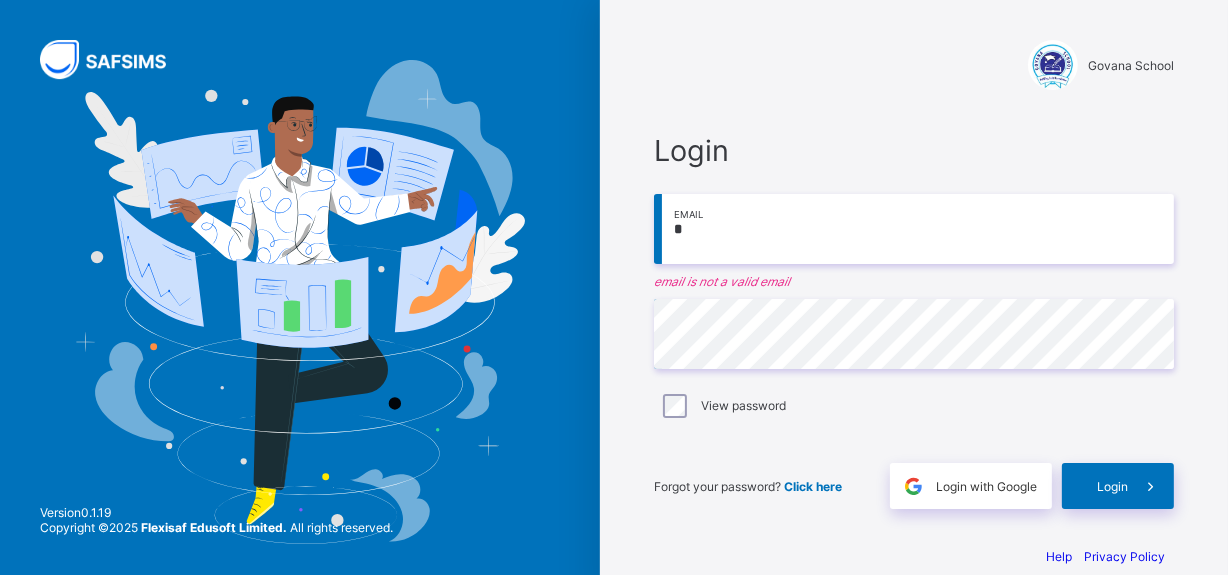 type on "**********" 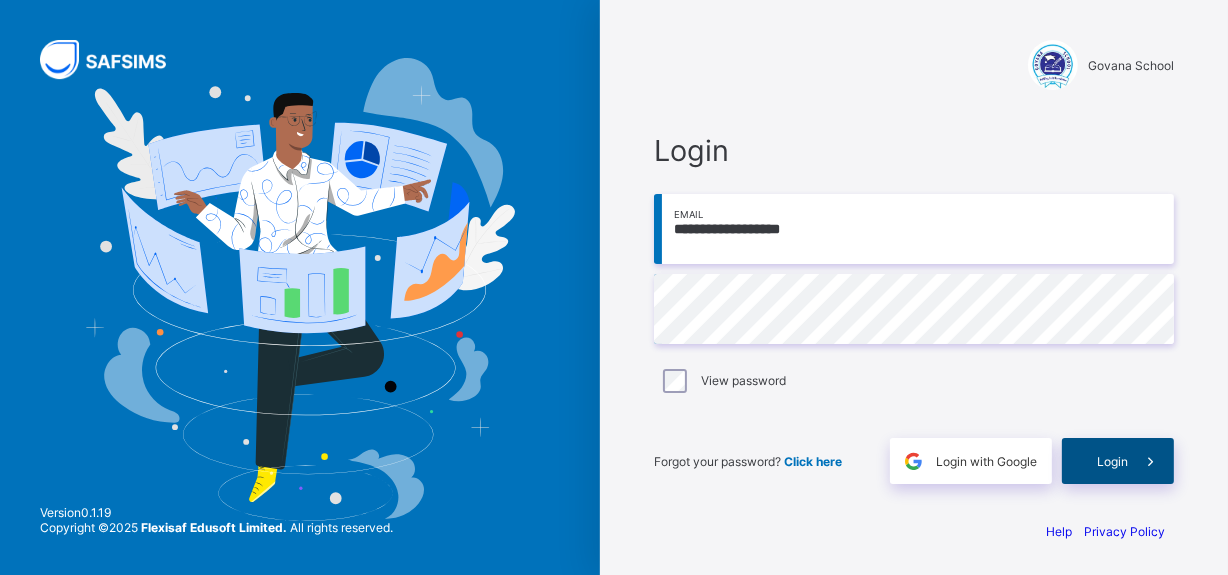 click on "Login" at bounding box center [1112, 461] 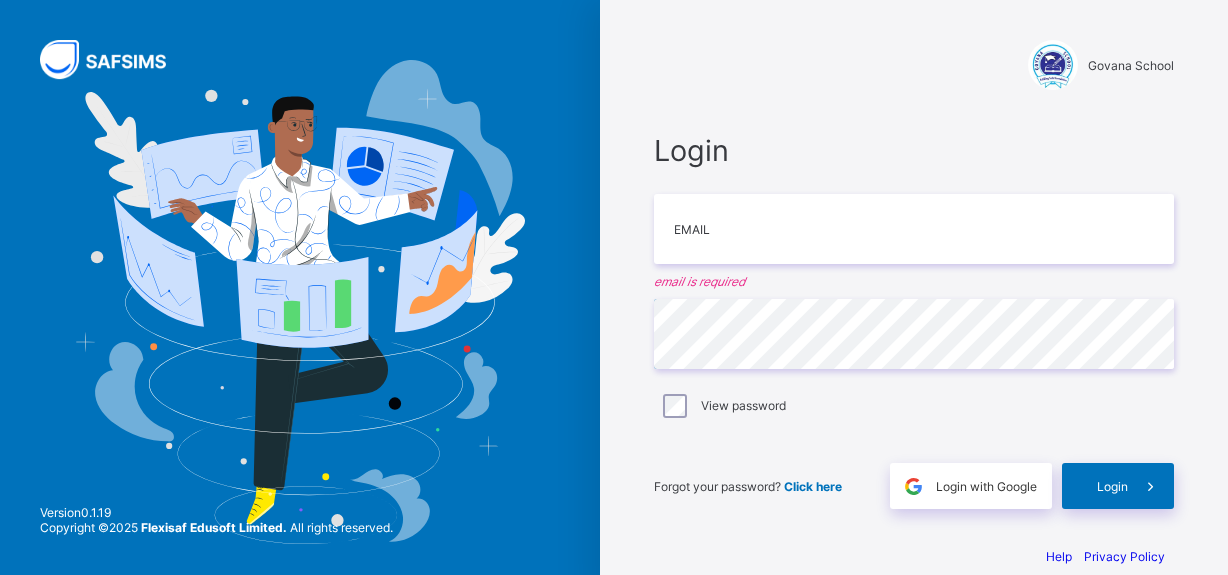 scroll, scrollTop: 0, scrollLeft: 0, axis: both 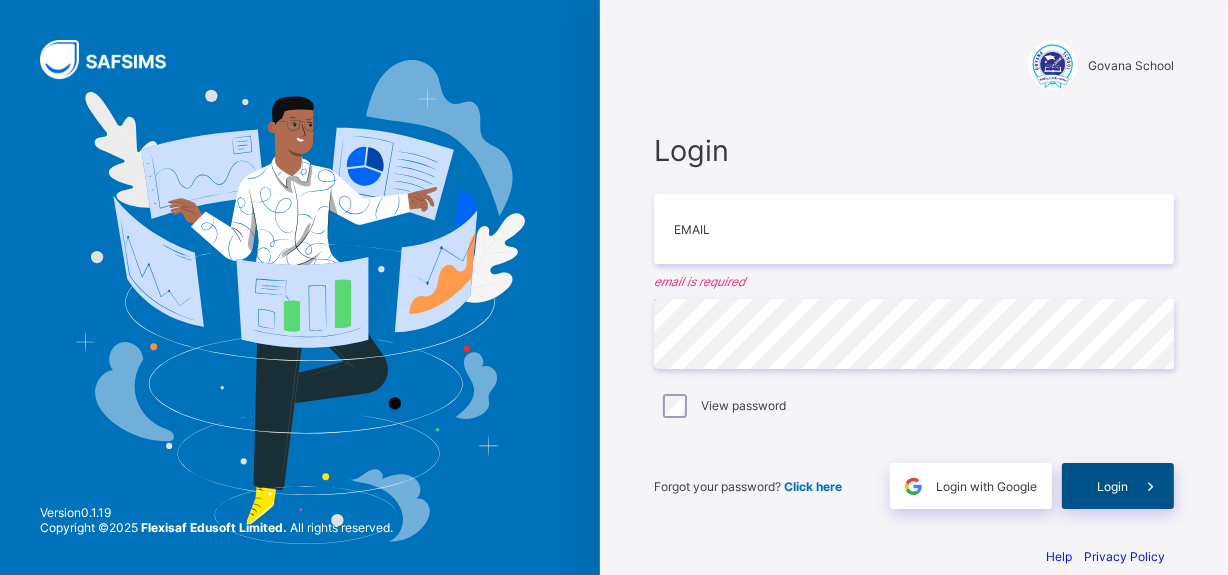 type 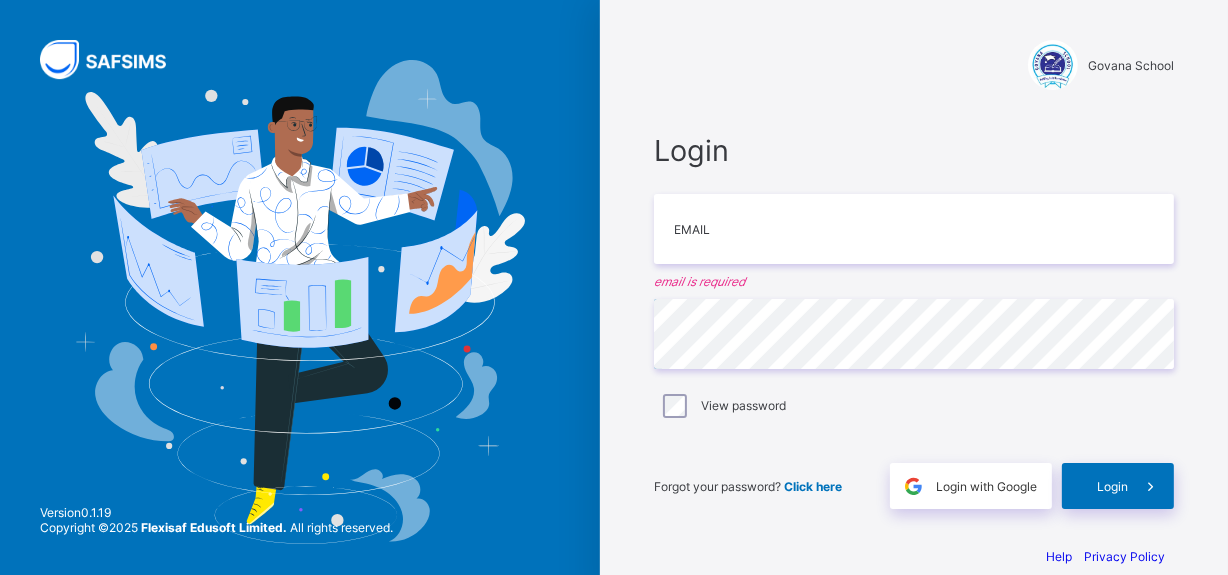 click on "Click here" at bounding box center [813, 486] 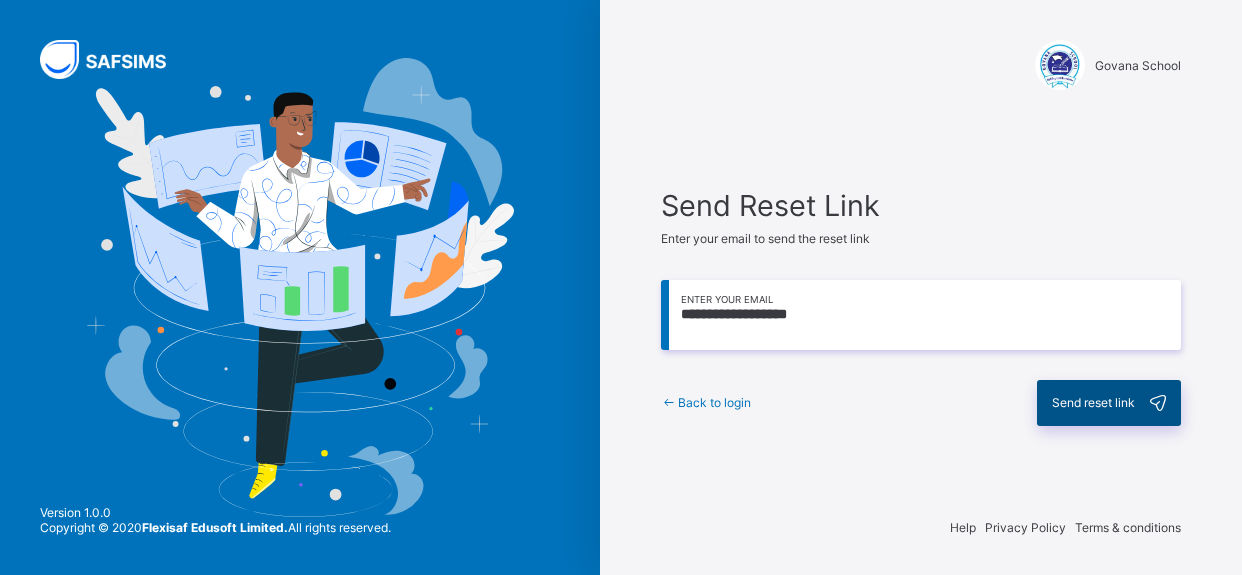 scroll, scrollTop: 0, scrollLeft: 0, axis: both 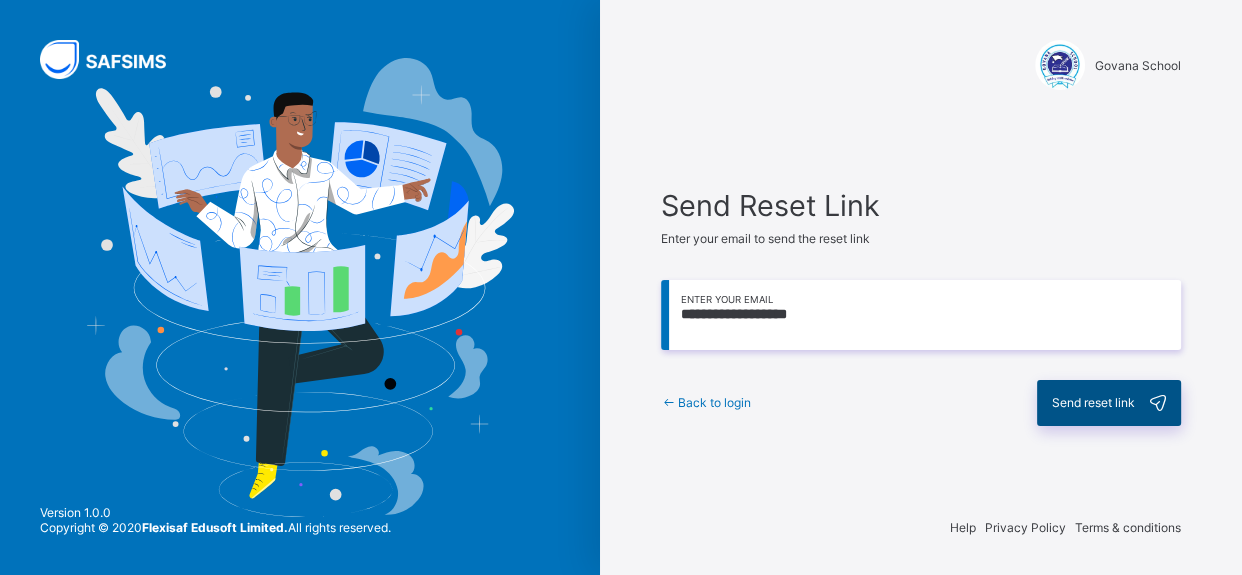 click on "Send reset link" at bounding box center (1093, 402) 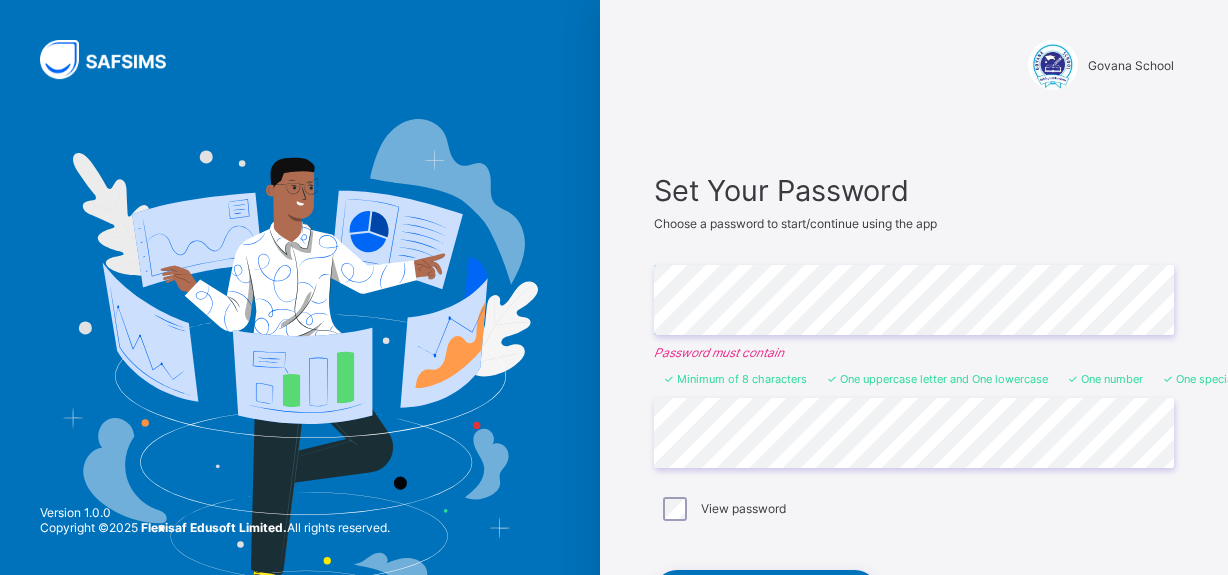 scroll, scrollTop: 0, scrollLeft: 0, axis: both 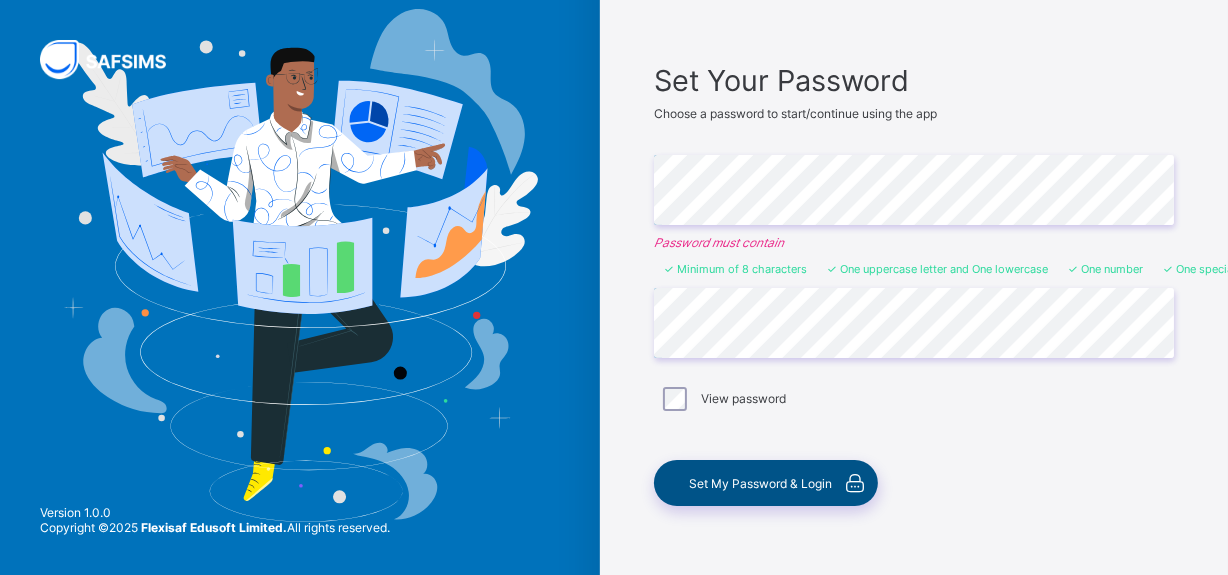 click on "Set My Password & Login" at bounding box center (760, 483) 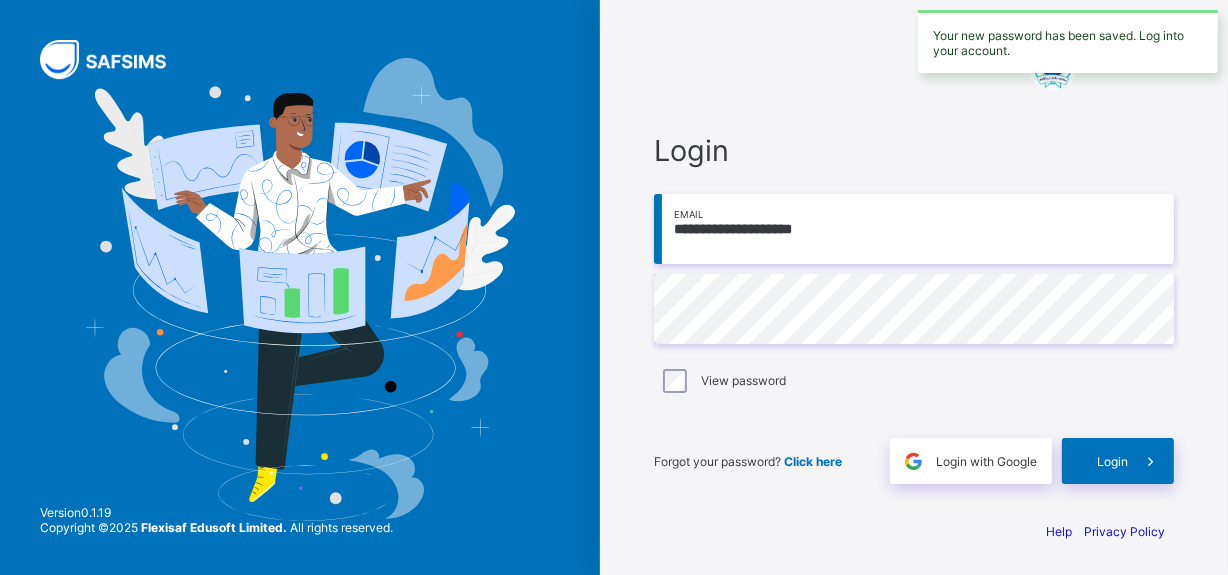 click on "**********" at bounding box center (914, 229) 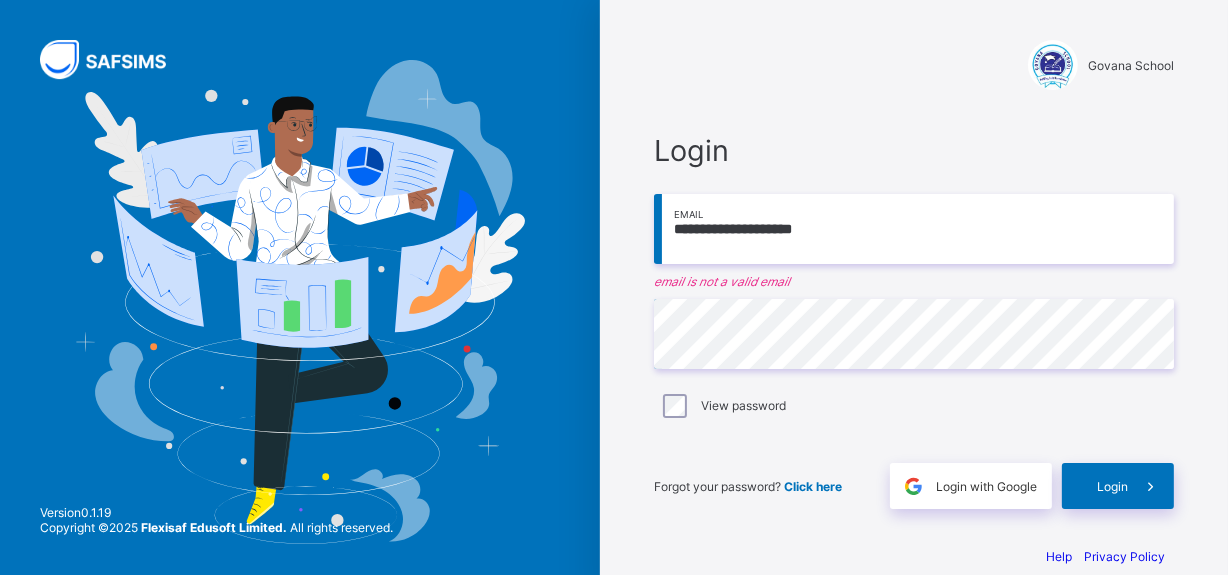 click on "**********" at bounding box center [914, 229] 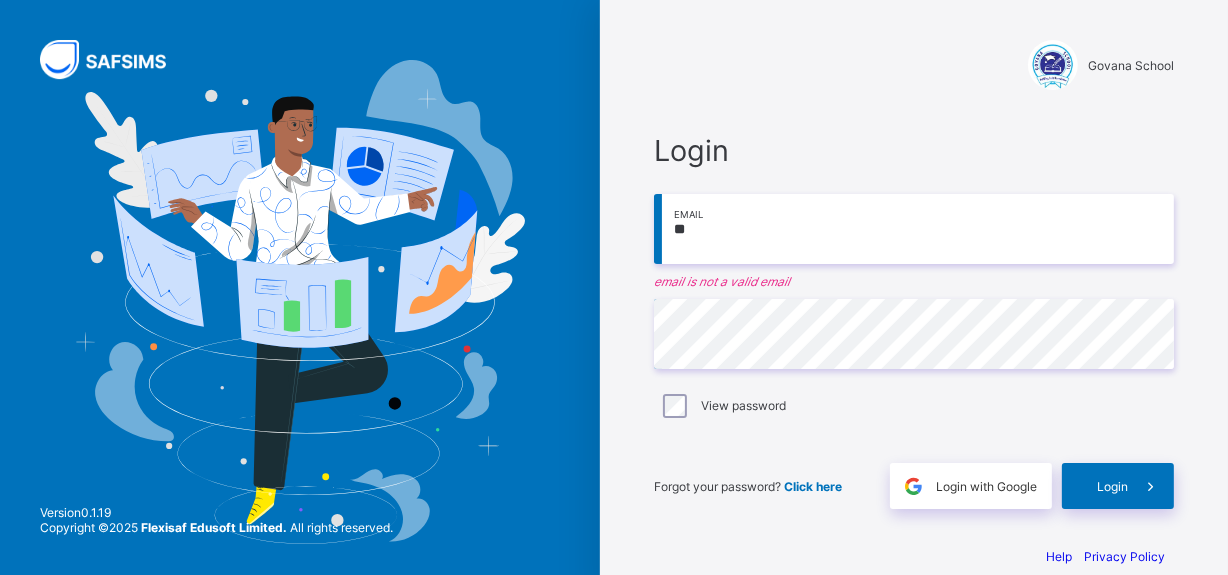 type on "*" 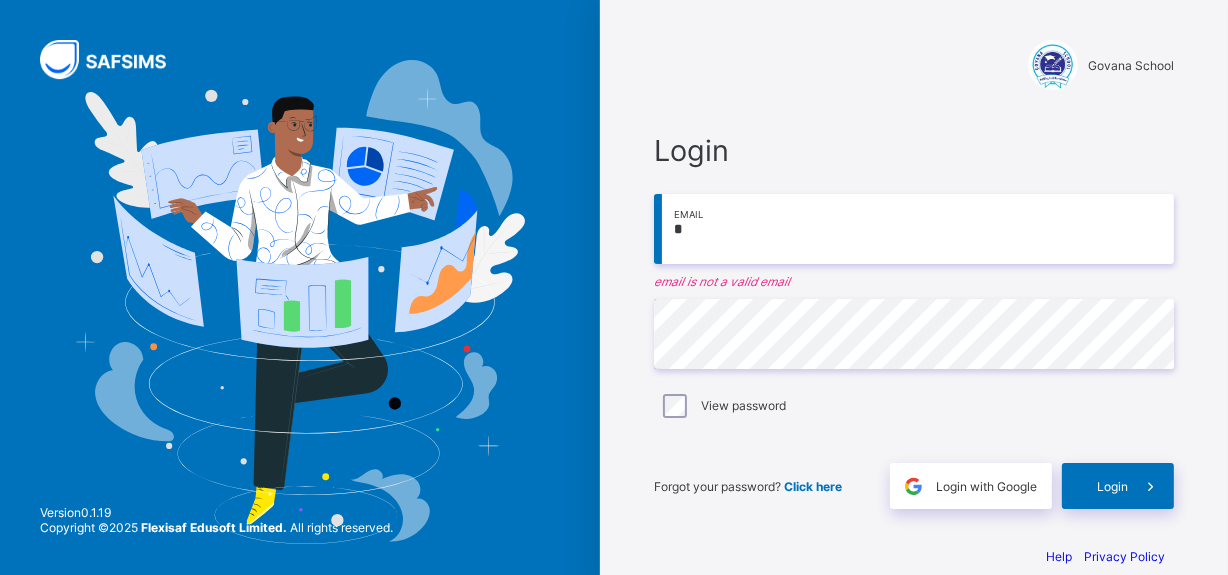 type on "**********" 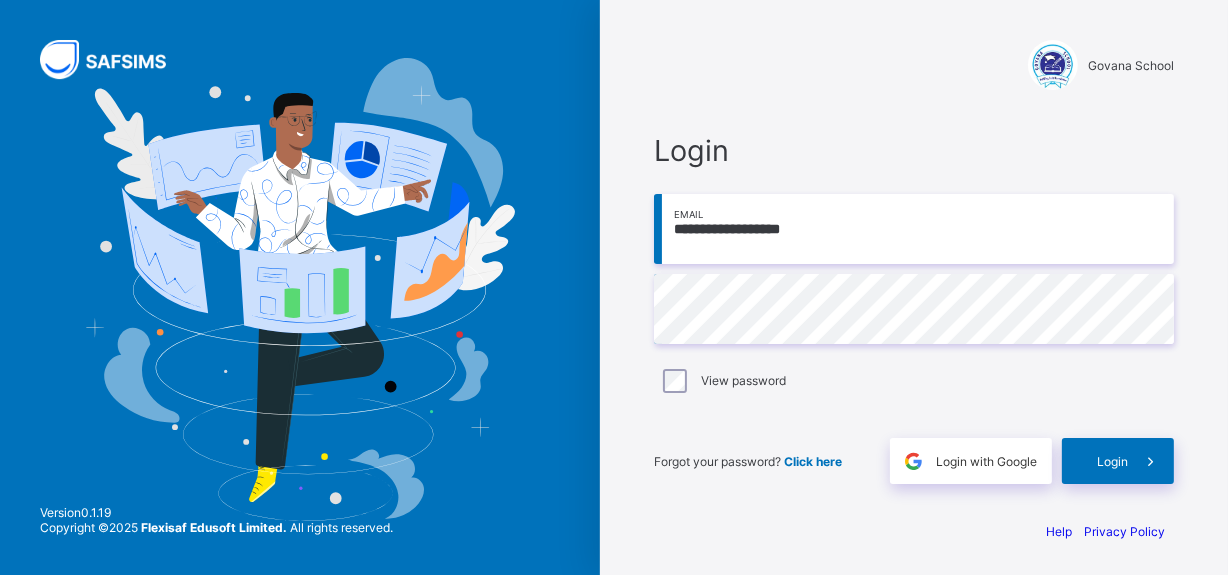 click on "**********" at bounding box center (914, 289) 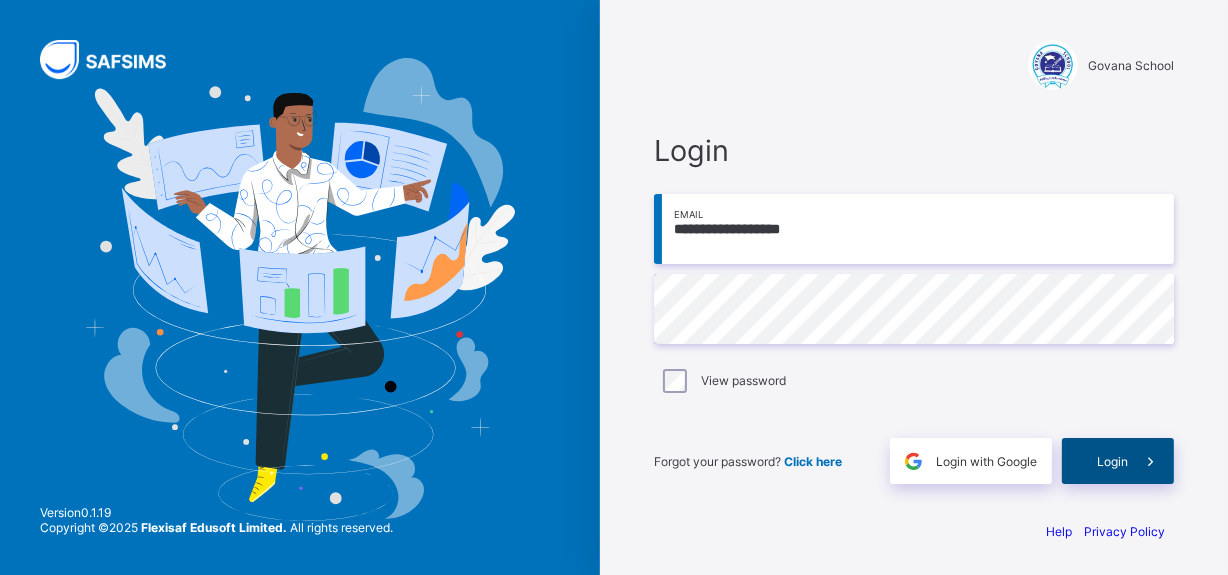 click on "Login" at bounding box center (1112, 461) 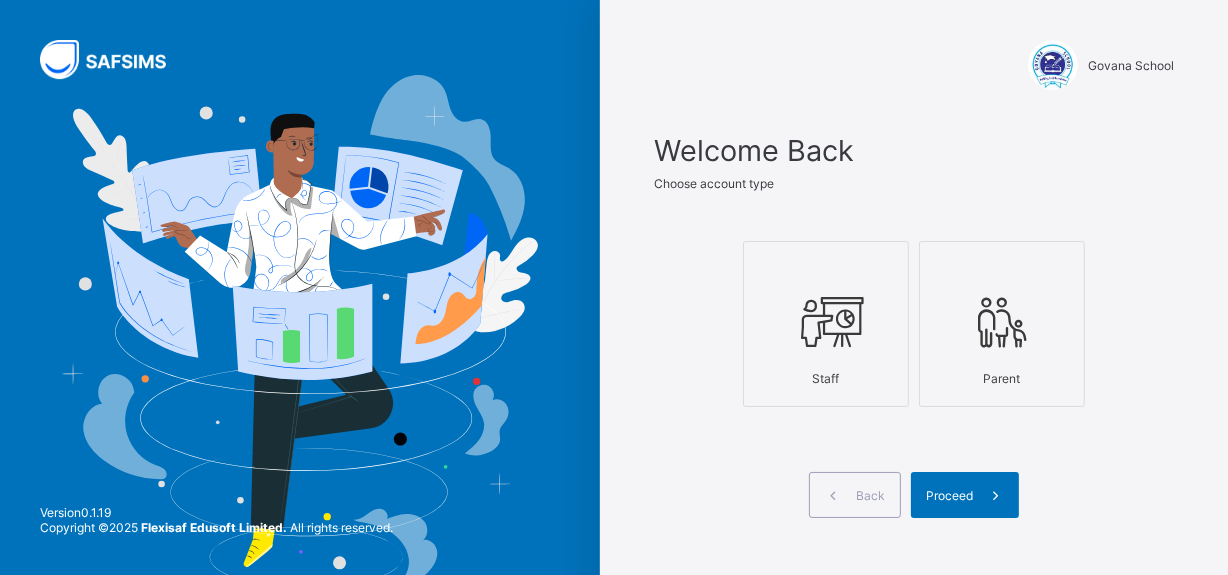 click at bounding box center [1002, 322] 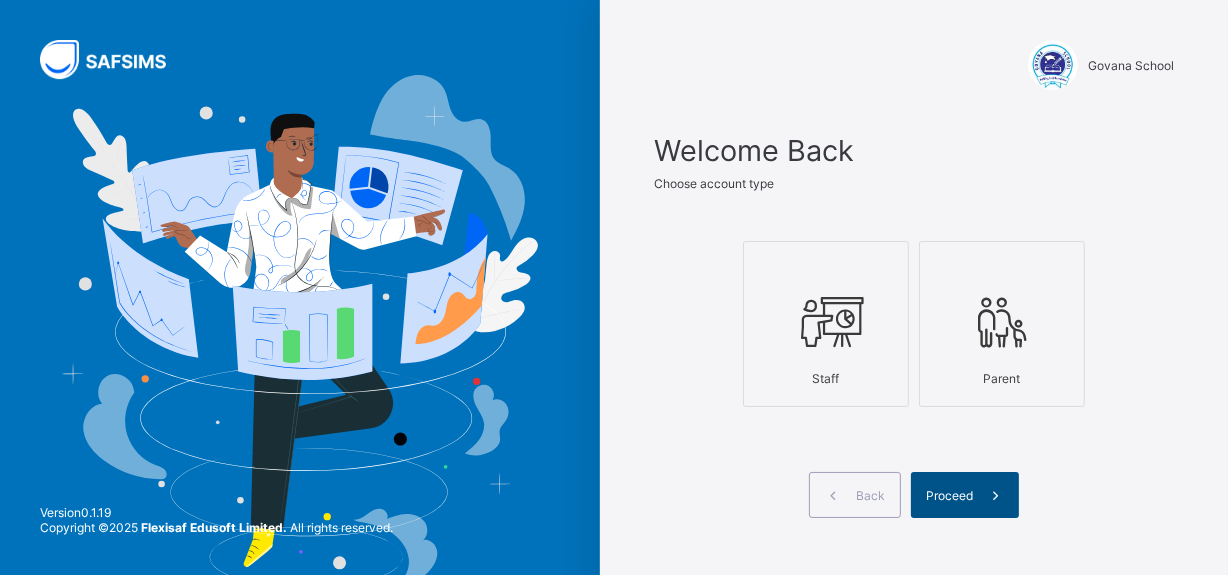 click on "Proceed" at bounding box center [965, 495] 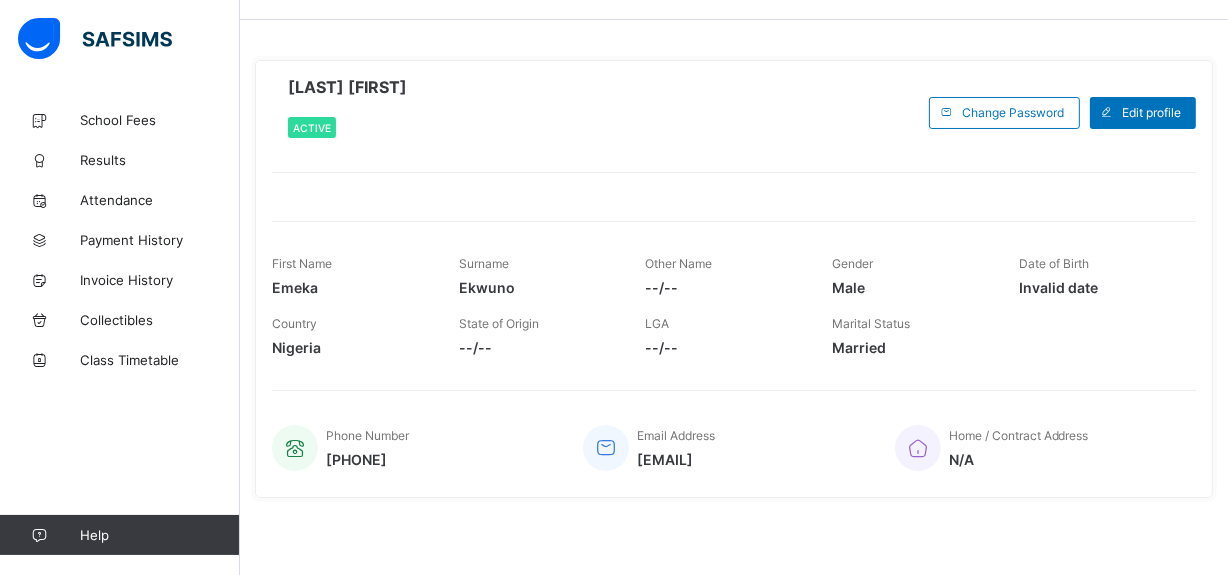 scroll, scrollTop: 0, scrollLeft: 0, axis: both 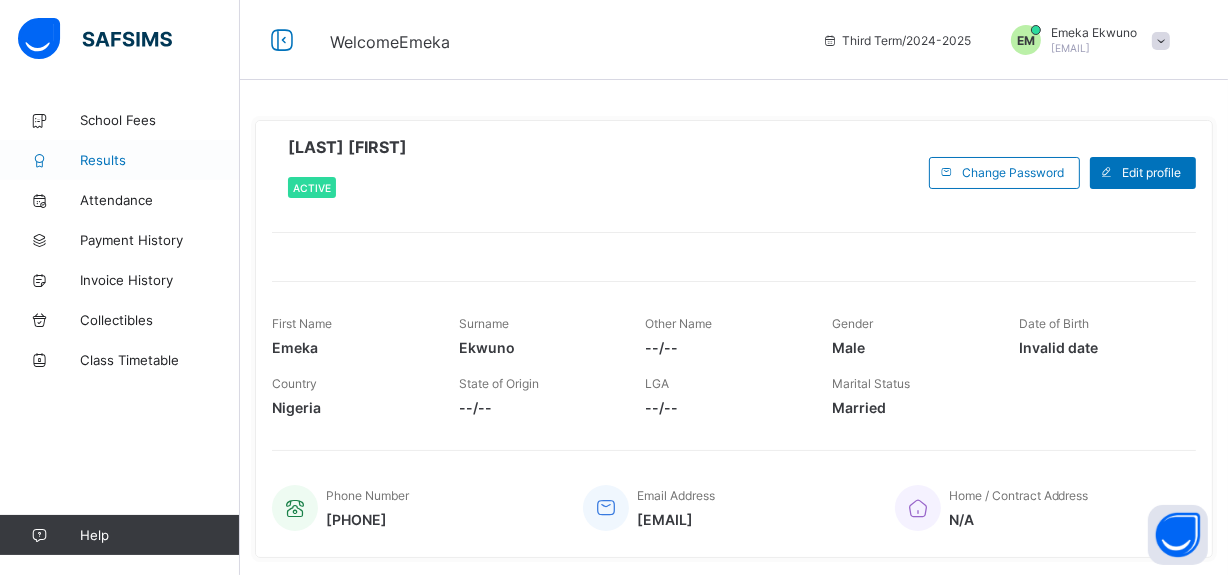 click on "Results" at bounding box center [160, 160] 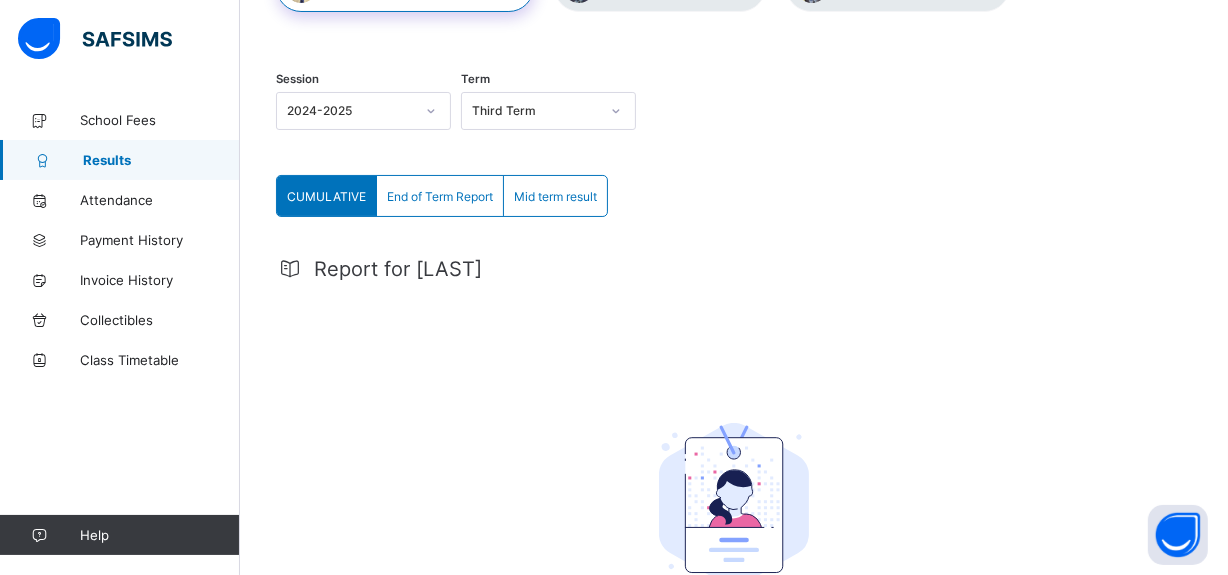 scroll, scrollTop: 0, scrollLeft: 0, axis: both 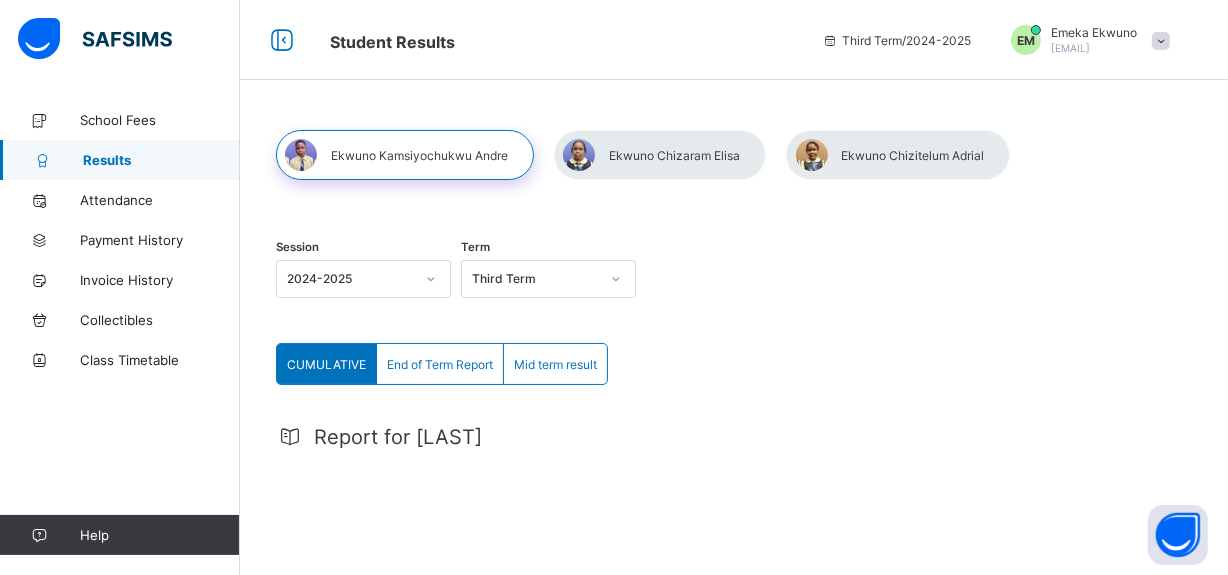 click on "CUMULATIVE" at bounding box center (326, 364) 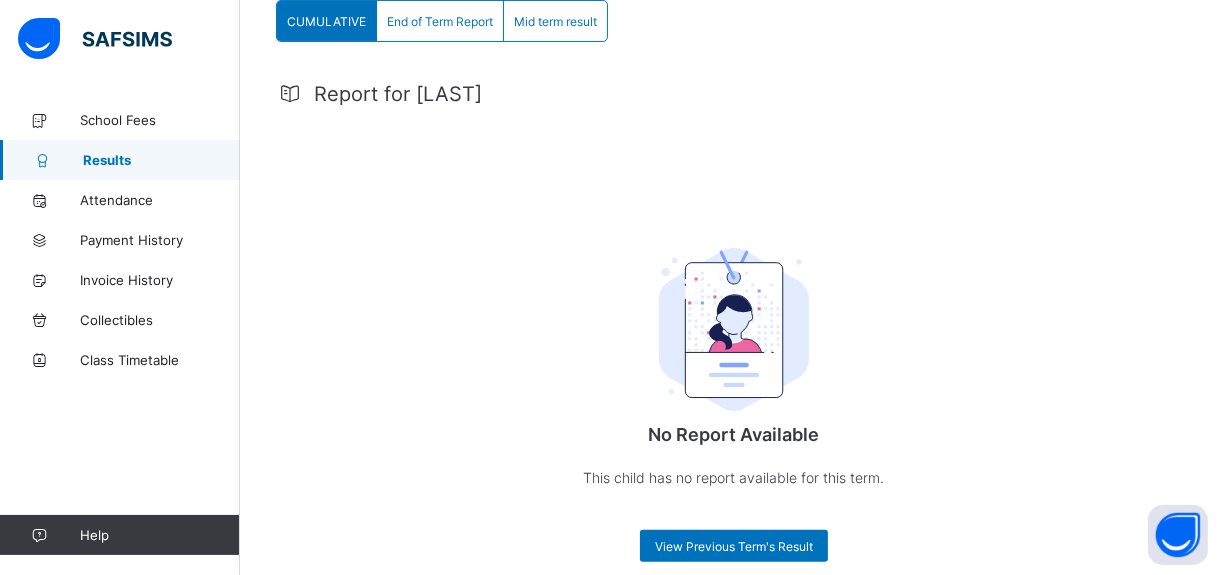 scroll, scrollTop: 0, scrollLeft: 0, axis: both 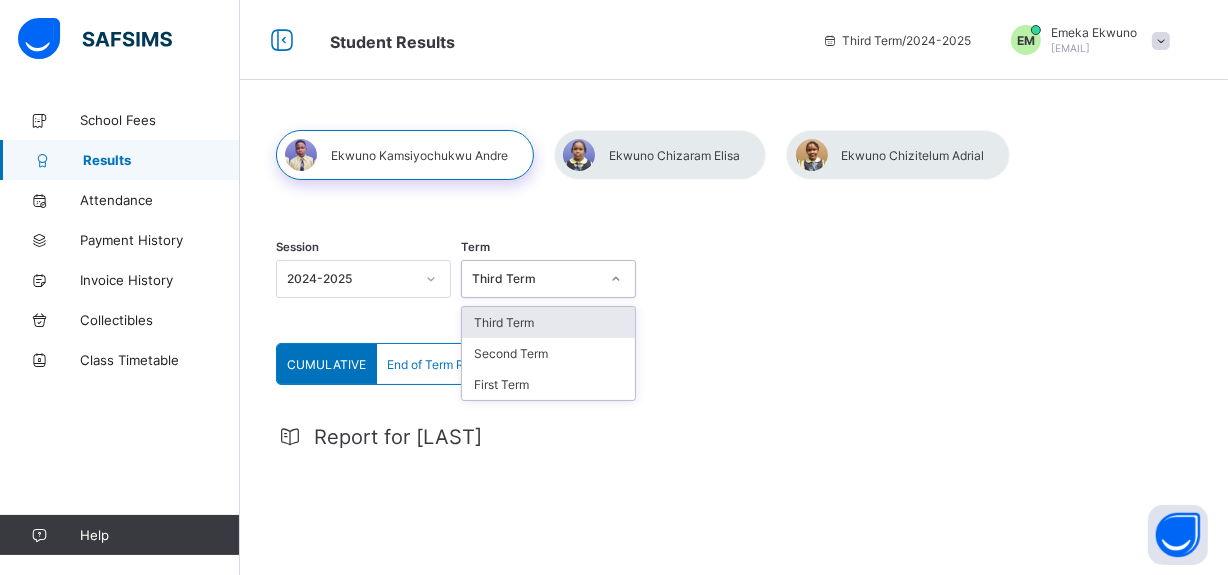 click on "Third Term" at bounding box center [535, 279] 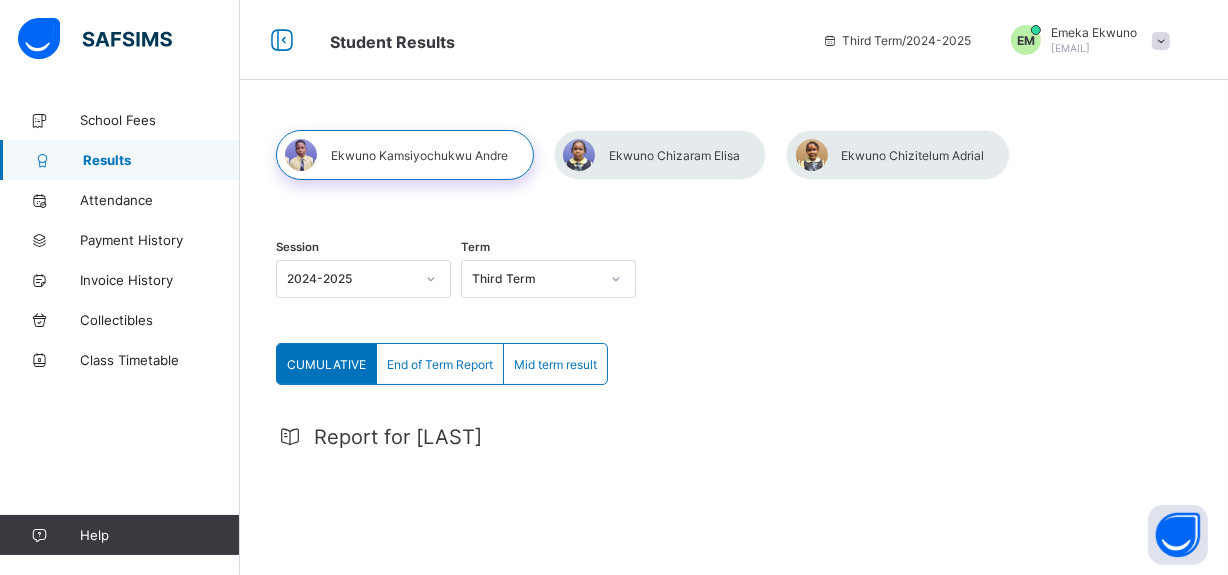 click on "End of Term Report" at bounding box center [440, 364] 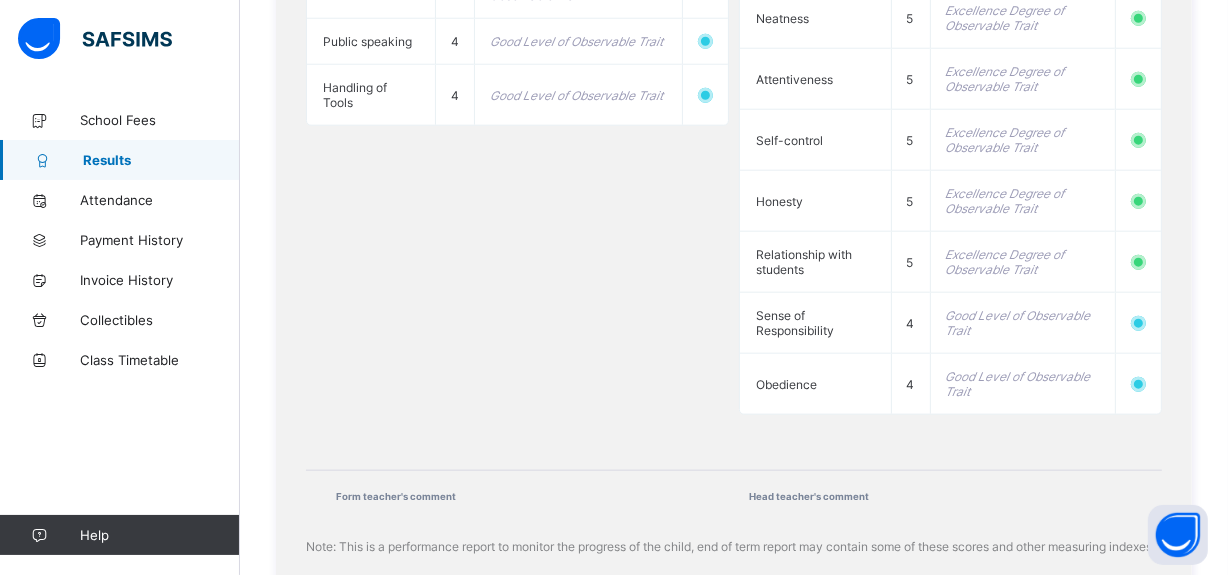 scroll, scrollTop: 2000, scrollLeft: 0, axis: vertical 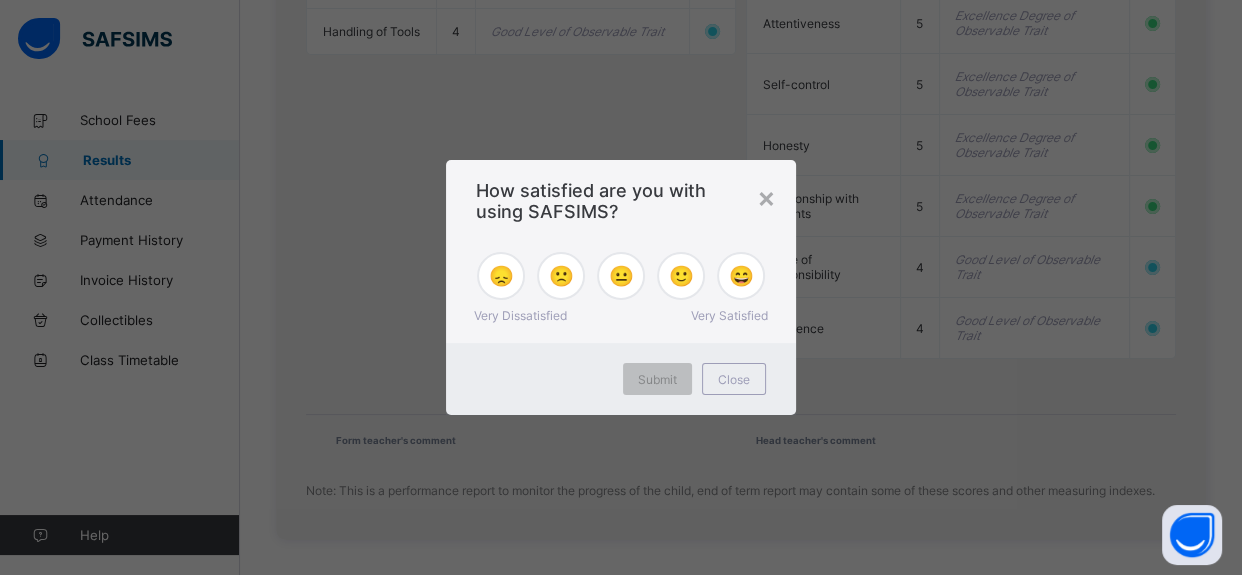 click on "Student Results     Third Term  /  2024-2025   EM Emeka   Ekwuno vemeka80@yahoo.com School Fees Results Attendance Payment History Invoice History Collectibles Class Timetable   Help Onboarding Great job! You have finished setting up all essential configurations. Our wizard which has lots of in-built templates will continue to guide you through with the academic configurations. Academic Configuration Steps Continue × Idle Mode Due to inactivity you would be logged out to the system in the next   15mins , click the "Resume" button to keep working or the "Log me out" button to log out of the system. Log me out Resume Session 2024-2025 Term Third Term CUMULATIVE End of Term Report Mid term result  End of Term Report More Options   Report for Kamsiyochukwu Share   View and Print result F11 George Ozodinobi Street, Congress Court, Sunnyvale Estate, Abuja +2347083833483 vemeka80@yahoo.com Date: 8th Aug 2025 Student Ekwuno Kamsiyochukwu Andre Report Primary Six (.) Session 2024-2025 Term Third Term   9 81.11 A" at bounding box center [621, -710] 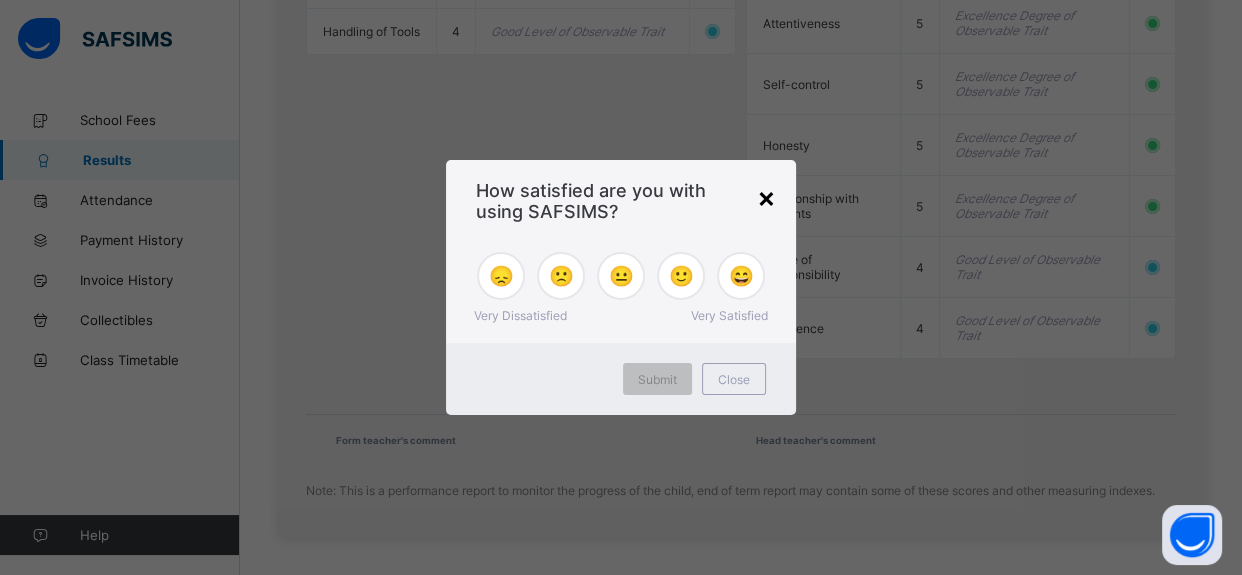 click on "×" at bounding box center (766, 197) 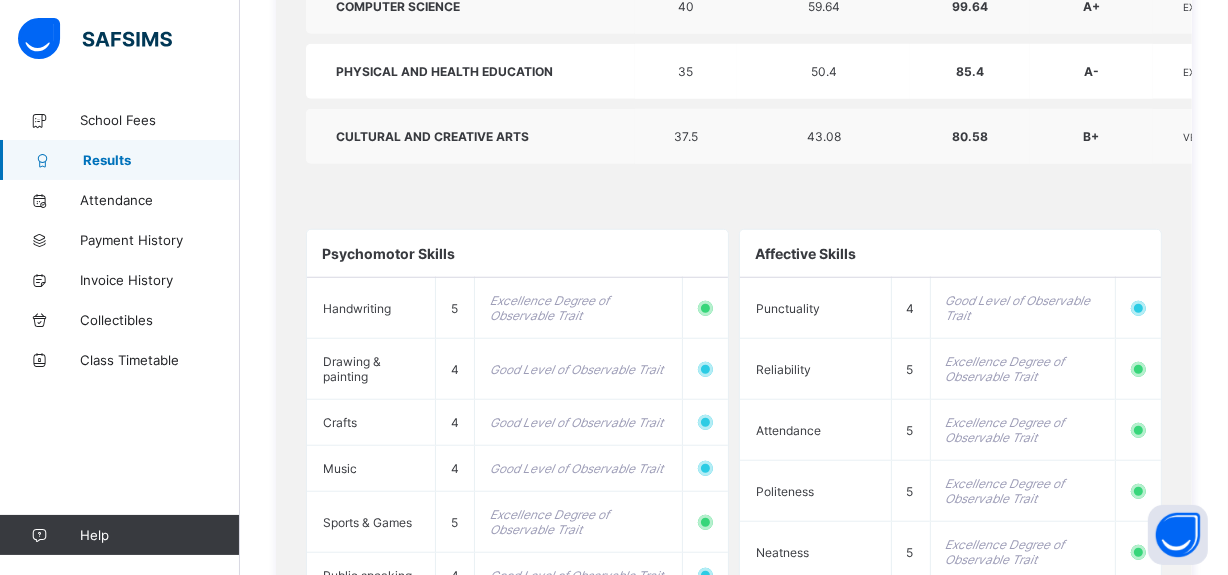 scroll, scrollTop: 1380, scrollLeft: 0, axis: vertical 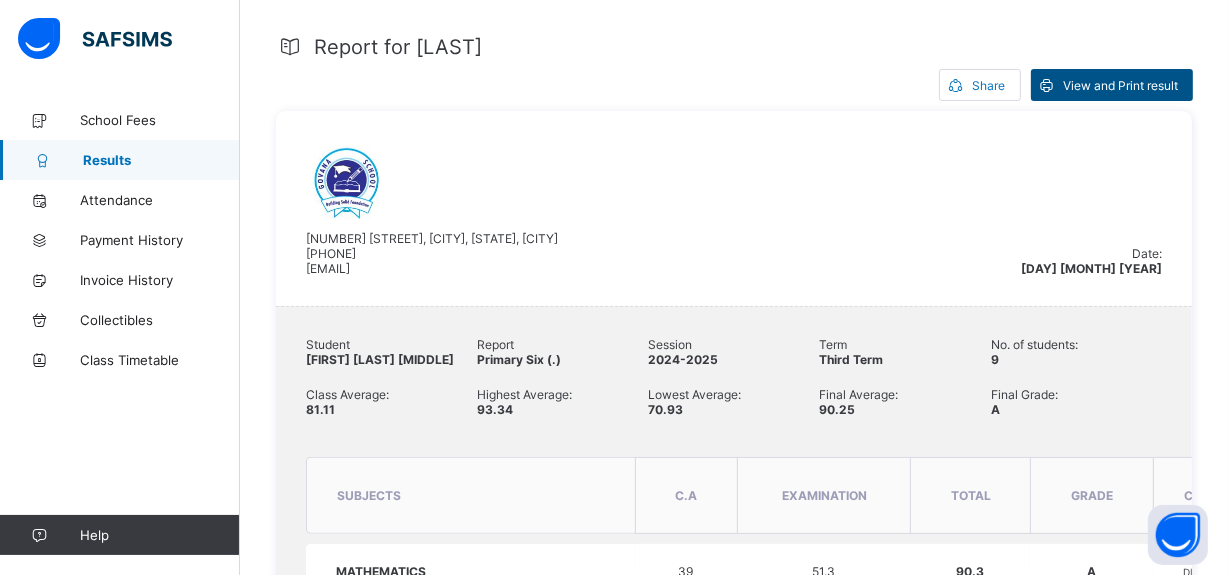 click on "View and Print result" at bounding box center [1120, 85] 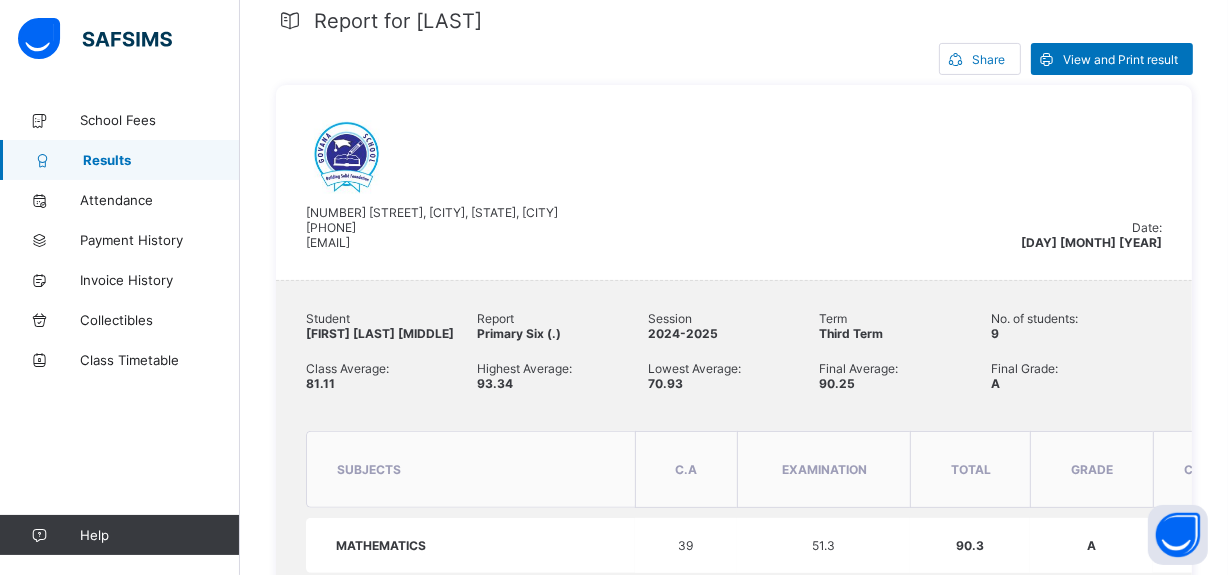 scroll, scrollTop: 424, scrollLeft: 0, axis: vertical 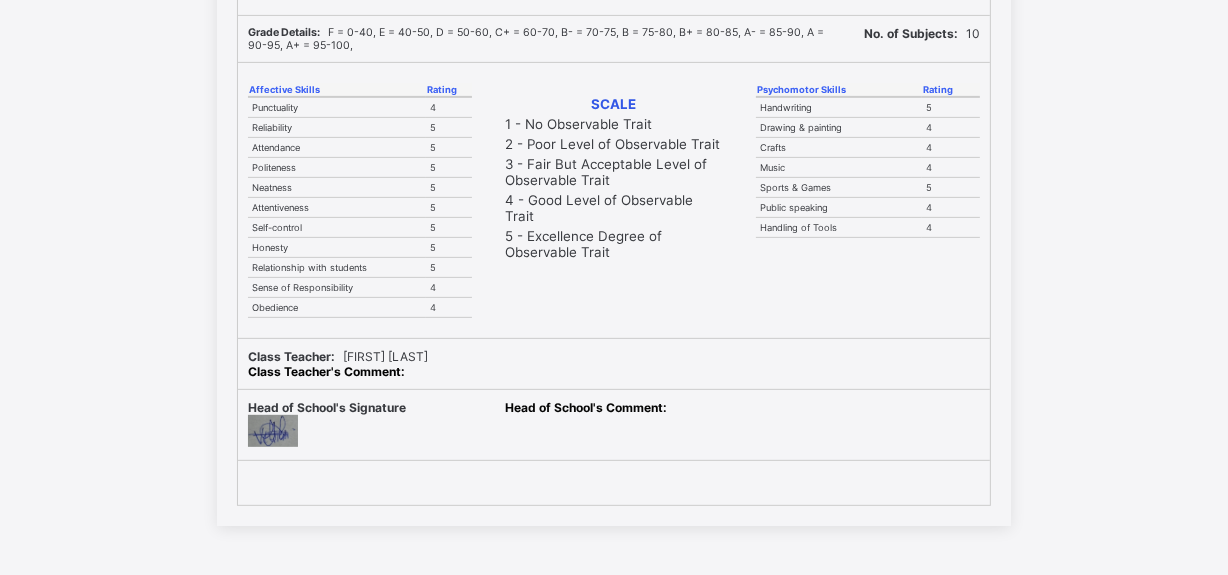 click on "Govana School  Motto: Building Solid Foundation  [NUMBER] [STREET], [AREA], [ESTATE], [CITY] Session: [YEAR]-[YEAR] Term: Third Term Class: Pry 6 . Total Score: [NUMBER] Class Average: [NUMBER] No. in Class: [NUMBER] Final Grade: A Final Average: [NUMBER] Age: [NUMBER] Name: [FIRST] [LAST] [MIDDLE] Student ID GS/[NUMBER]/[NUMBER] TERM REPORT SHEET   Subjects C.A (40) Examination (60) Total Grade Remark MATHEMATICS  [NUMBER] [NUMBER] [NUMBER] A DISTINCTION  ENGLISH LANGUAGE  [NUMBER] [NUMBER] [NUMBER] A- EXCELLENT  BASIC SCIENCE AND TECHNOLOGY  [NUMBER] [NUMBER] [NUMBER] A- EXCELLENT  SOCIAL STUDIES  [NUMBER] [NUMBER] [NUMBER] A DISTINCTION  FOCUS (GEOGRAPHY & HISTORY) [NUMBER] [NUMBER] [NUMBER] A- EXCELLENT  PREVOCATIONAL STUDIES  [NUMBER] [NUMBER] [NUMBER] A DISTINCTION  CHRISTIAN RELIGIOUS STUDIES  [NUMBER] [NUMBER] [NUMBER] A+ EXCEPTIONAL  COMPUTER SCIENCE  [NUMBER] [NUMBER] [NUMBER] A+ EXCEPTIONAL  PHYSICAL AND HEALTH EDUCATION [NUMBER] [NUMBER] [NUMBER] A- EXCELLENT  CULTURAL AND CREATIVE  ARTS [NUMBER] [NUMBER] [NUMBER] B+ VERY GOOD Grade Details: No. of Subjects: [NUMBER] Affective Skills Rating Punctuality 4 Reliability 5 5 5 5 5 5" at bounding box center [614, -29] 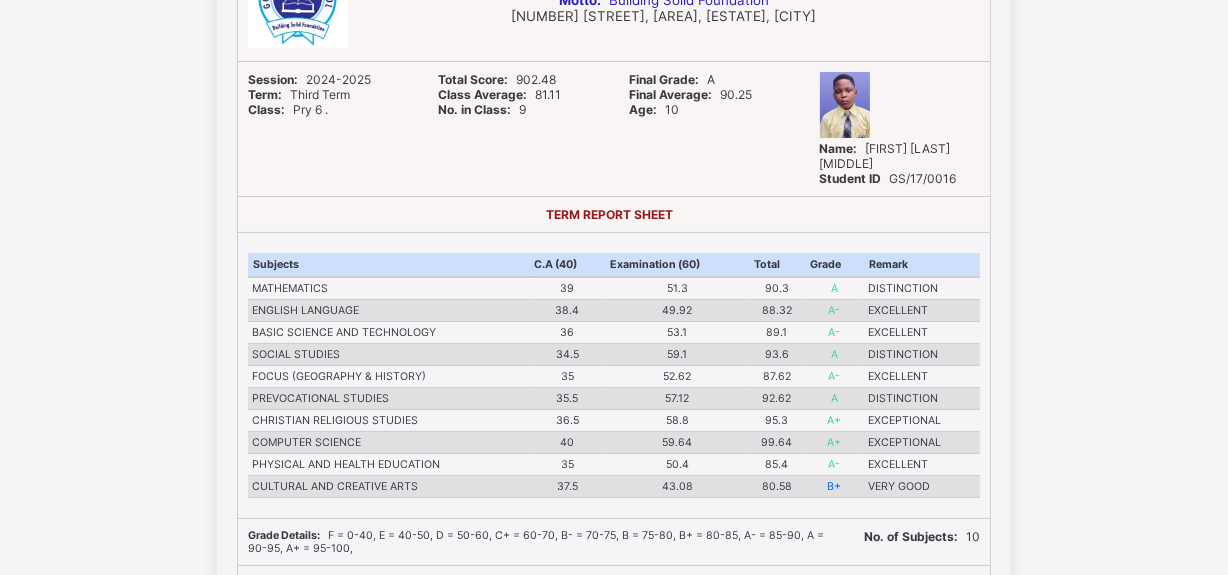 scroll, scrollTop: 0, scrollLeft: 0, axis: both 